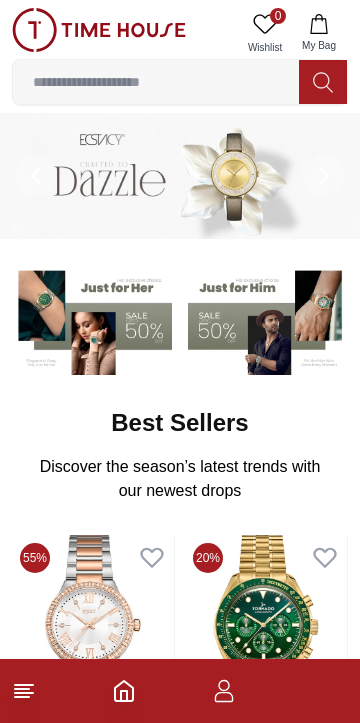scroll, scrollTop: 0, scrollLeft: 0, axis: both 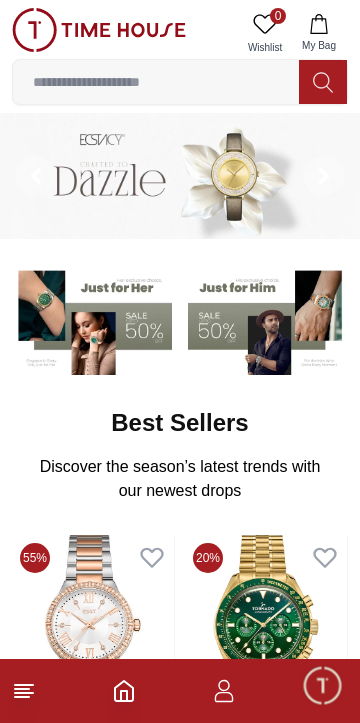 click 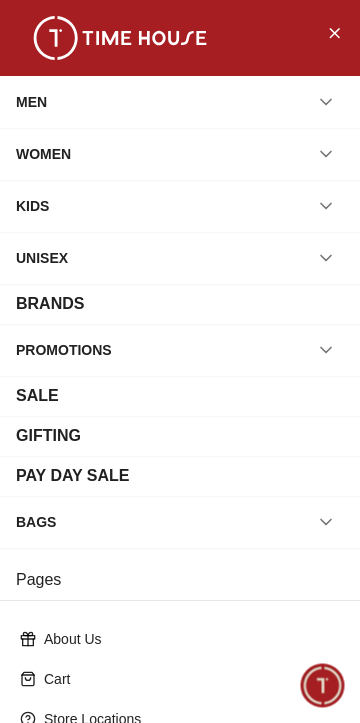 click on "MEN" at bounding box center [31, 102] 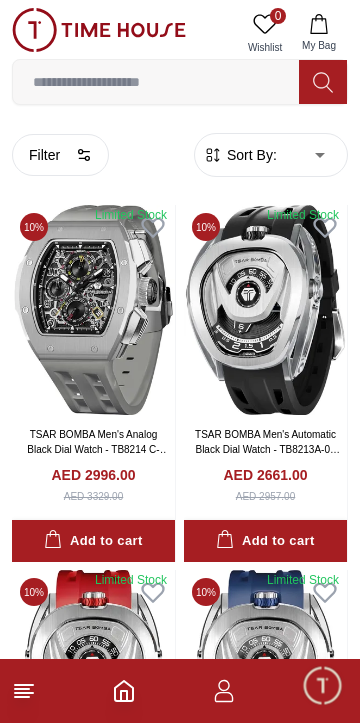click 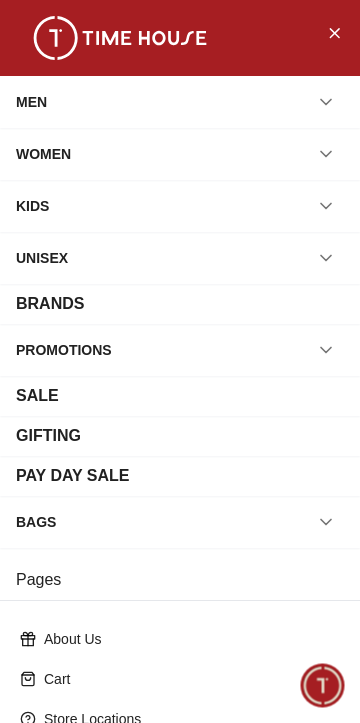 scroll, scrollTop: 301, scrollLeft: 0, axis: vertical 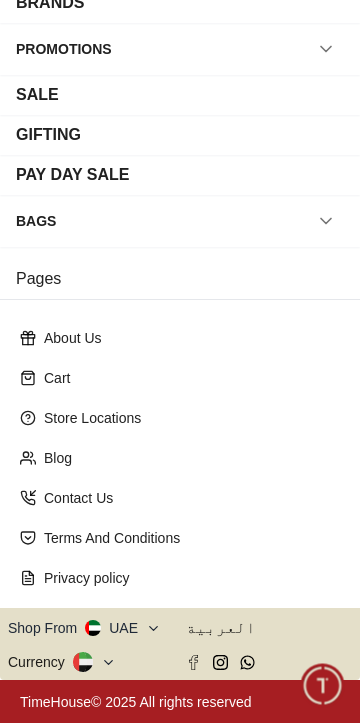 click on "Shop From UAE" at bounding box center (84, 628) 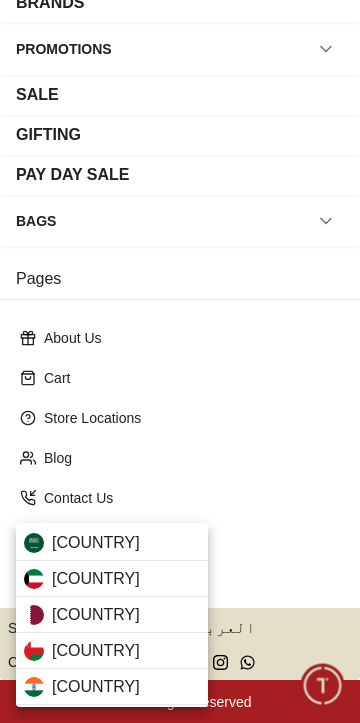 click on "[COUNTRY]" at bounding box center (112, 615) 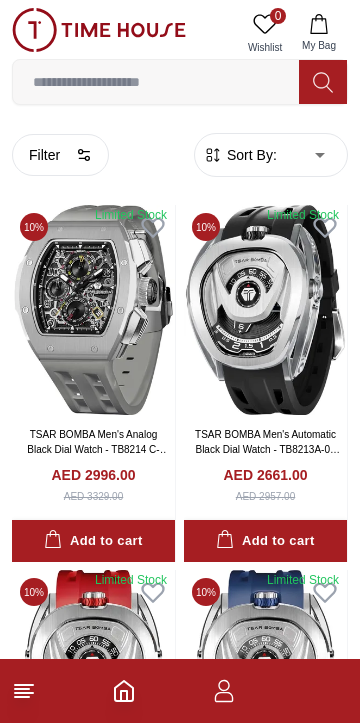 scroll, scrollTop: 0, scrollLeft: 0, axis: both 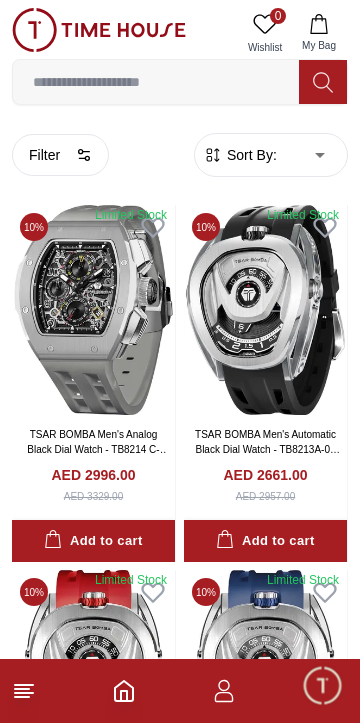 click on "Filter" at bounding box center (60, 155) 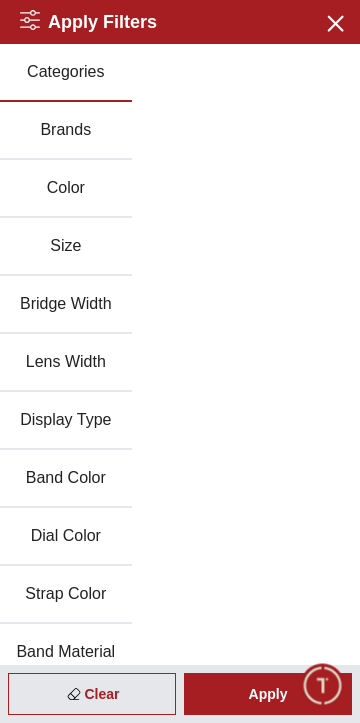 click on "Color" at bounding box center (66, 189) 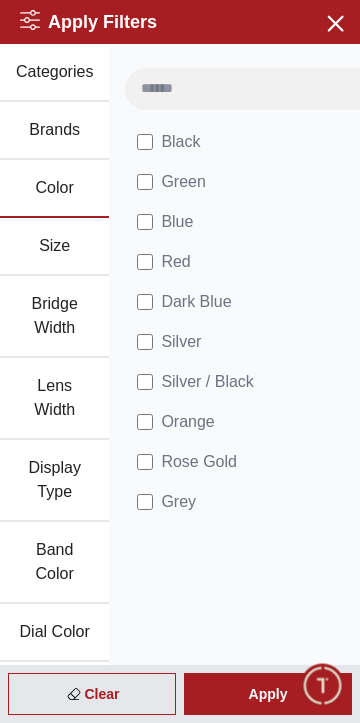 click on "Brands" at bounding box center [54, 131] 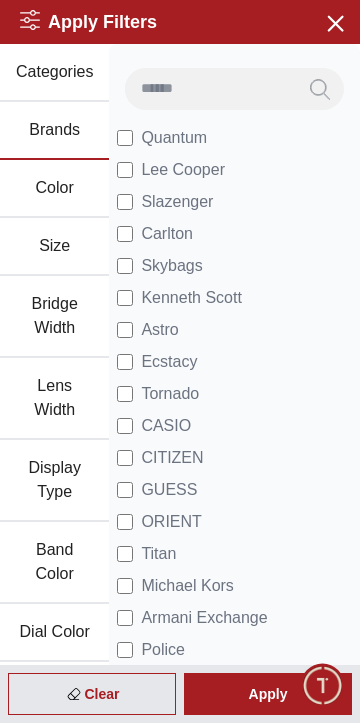 click on "Apply" at bounding box center (268, 694) 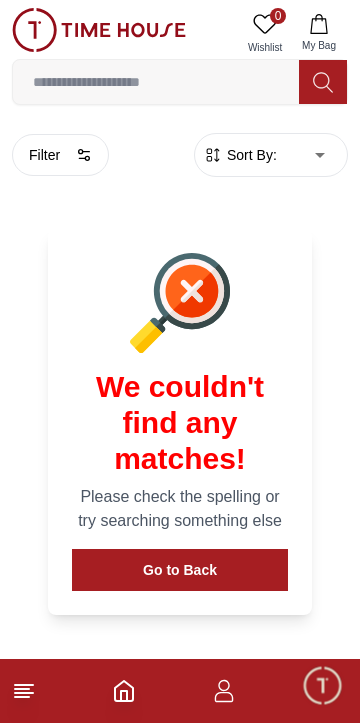 click on "Go to Back" at bounding box center [180, 570] 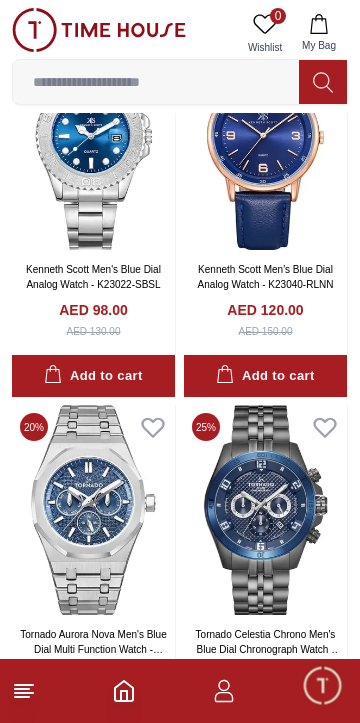 scroll, scrollTop: 0, scrollLeft: 0, axis: both 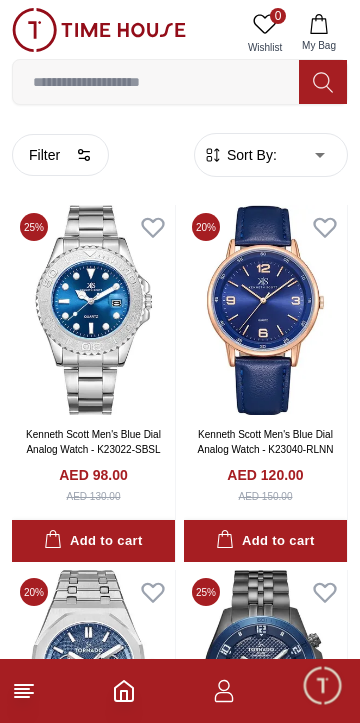 click 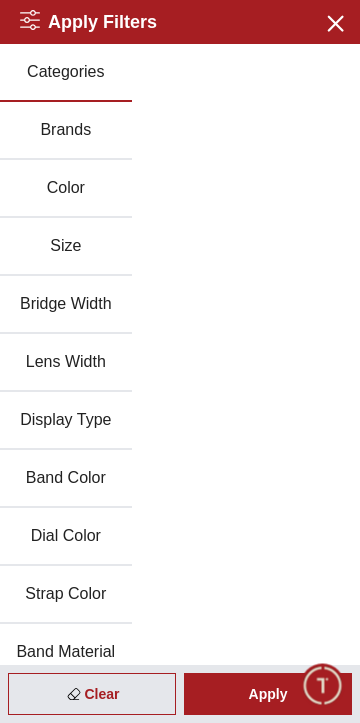 click on "Color" at bounding box center [66, 189] 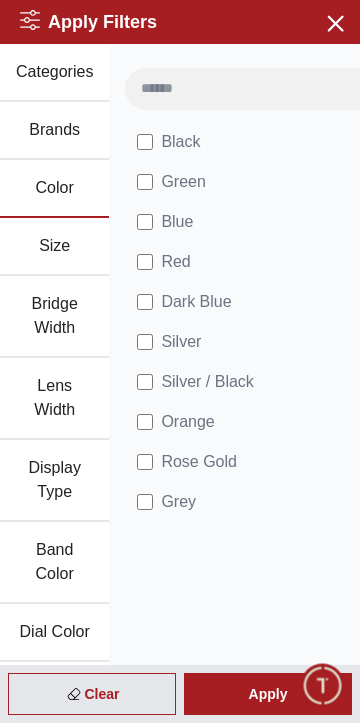click on "Apply" at bounding box center (268, 694) 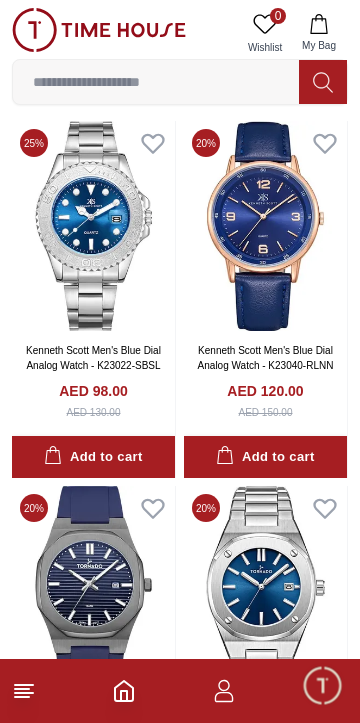 scroll, scrollTop: 0, scrollLeft: 0, axis: both 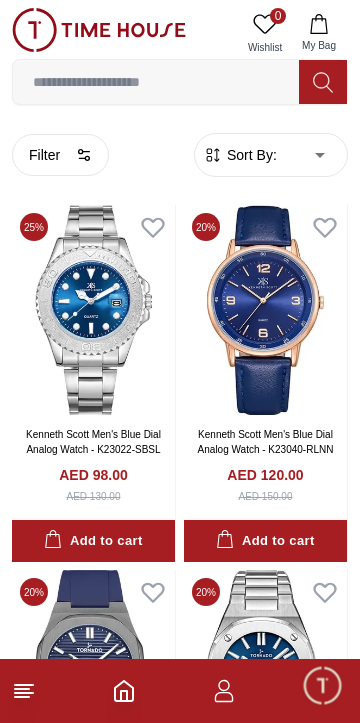 click 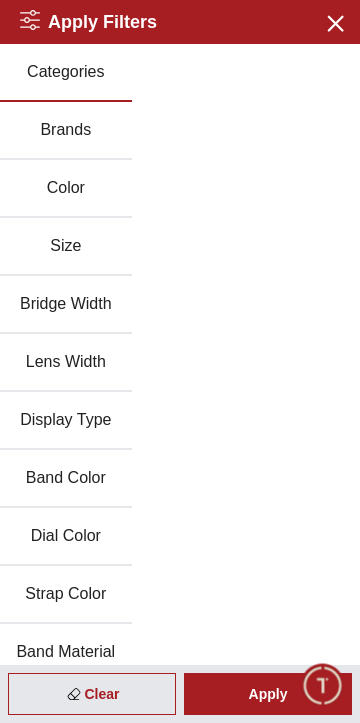 click on "Brands" at bounding box center (66, 131) 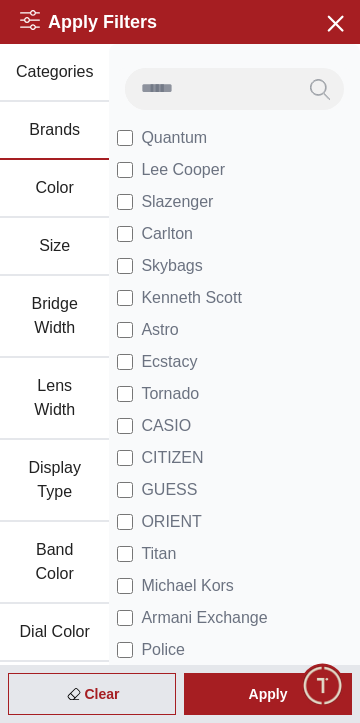 click on "Apply" at bounding box center (268, 694) 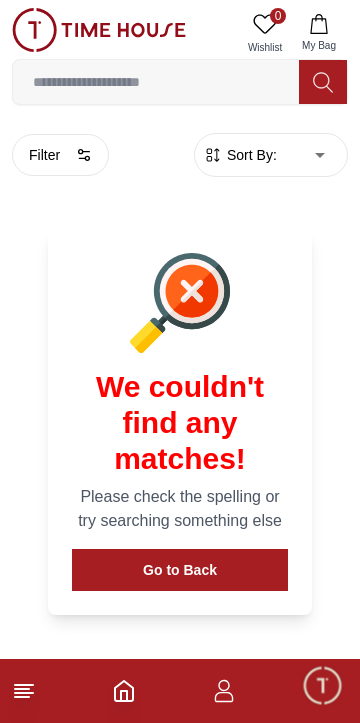 click on "Filter" at bounding box center [60, 155] 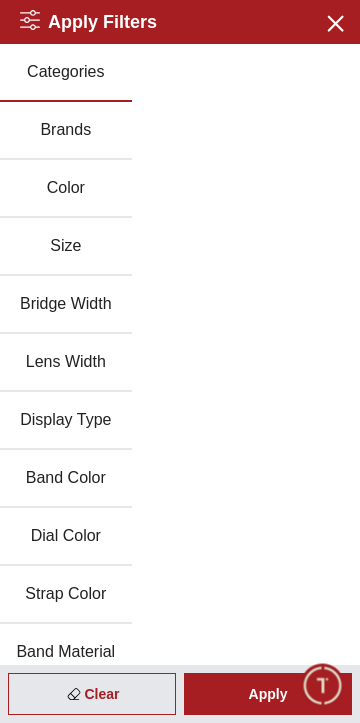 click on "Brands" at bounding box center [66, 131] 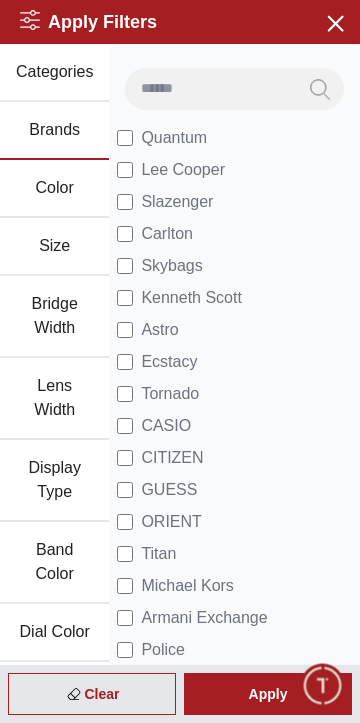 click on "Apply" at bounding box center (268, 694) 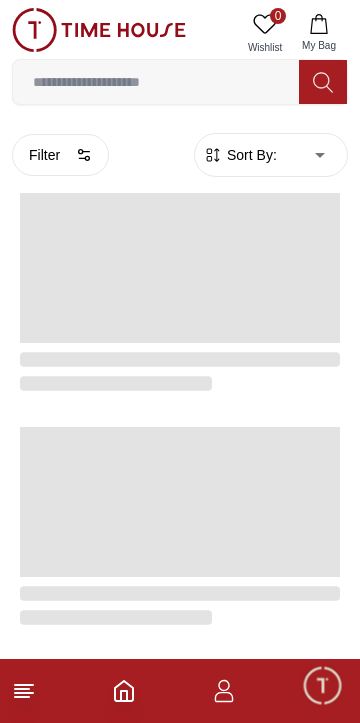 click at bounding box center (180, 691) 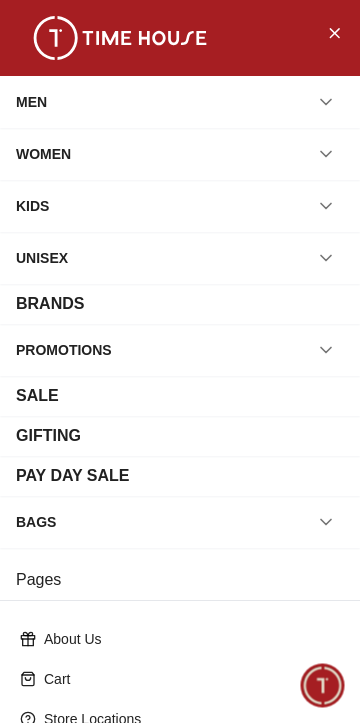 click on "MEN" at bounding box center [31, 102] 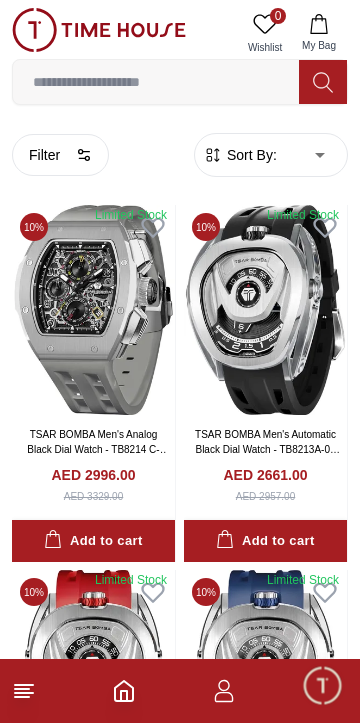 click on "Filter" at bounding box center [60, 155] 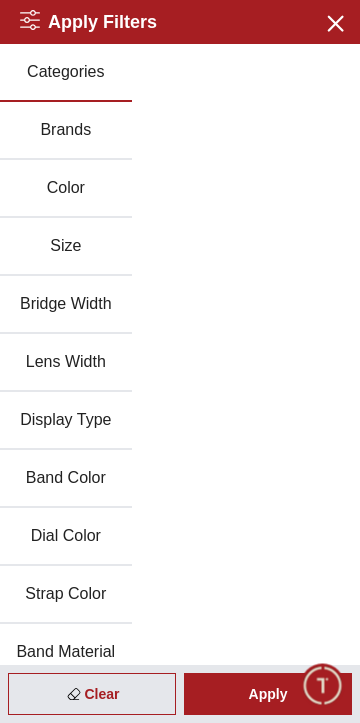 click on "Brands" at bounding box center (66, 131) 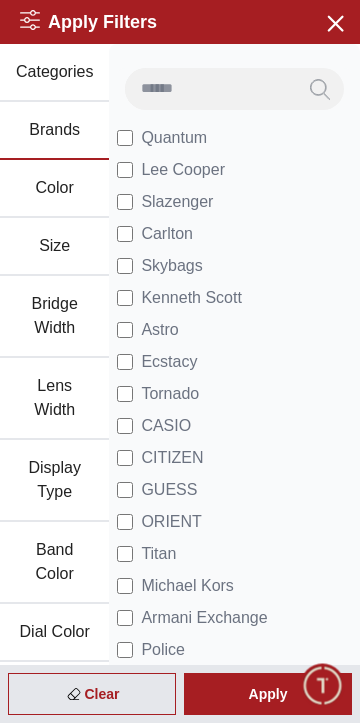 click on "Apply" at bounding box center [268, 694] 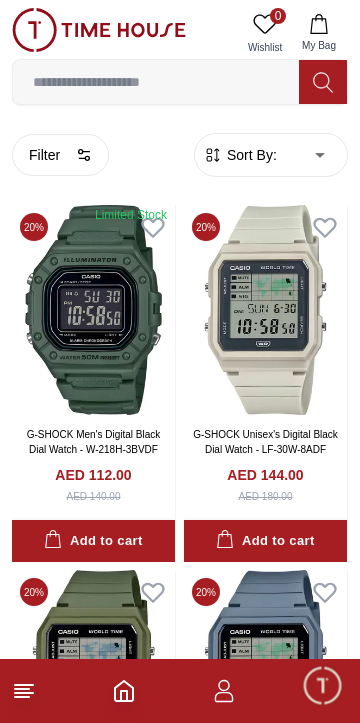 click on "Filter" at bounding box center (60, 155) 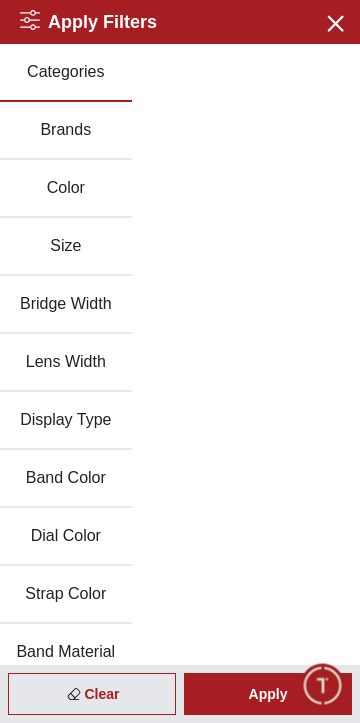 click on "Color" at bounding box center [66, 189] 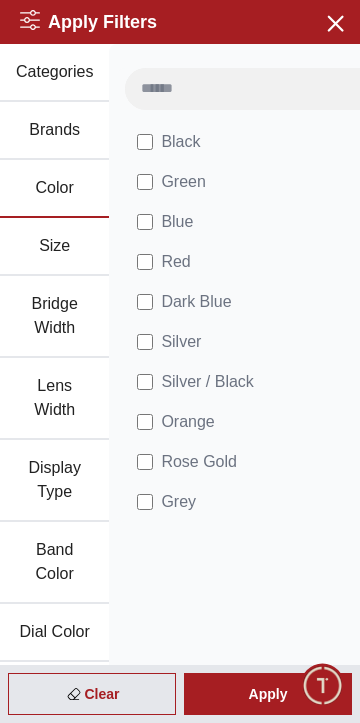 click on "Apply" at bounding box center [268, 694] 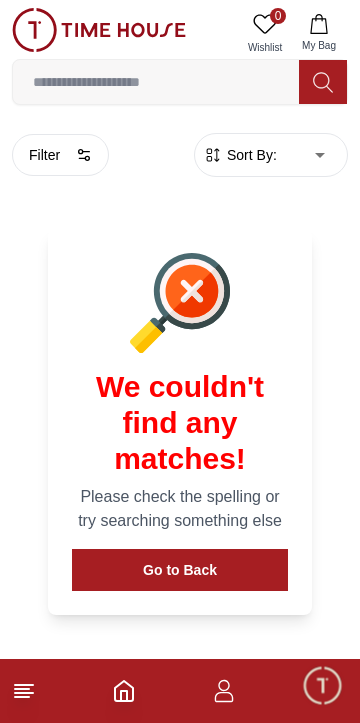 click 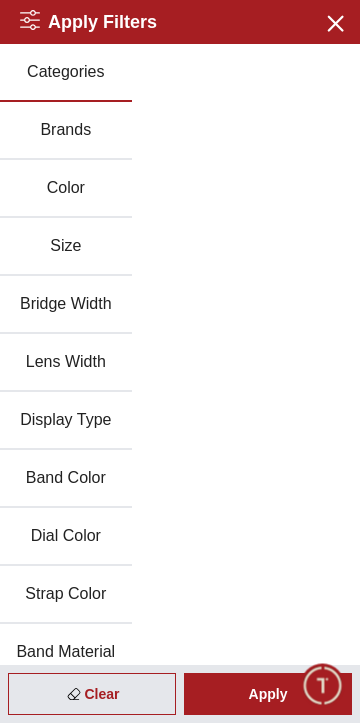 click on "Color" at bounding box center (66, 189) 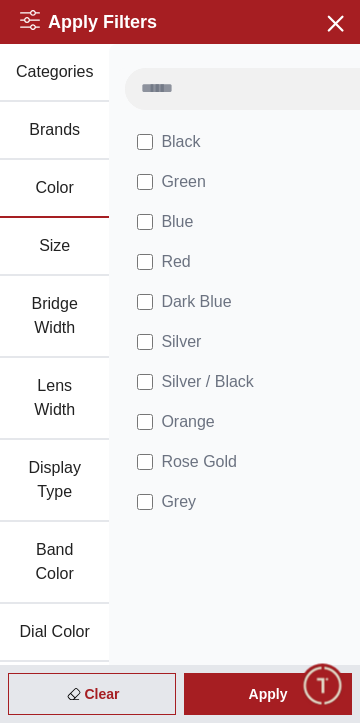 click on "Brands" at bounding box center [54, 131] 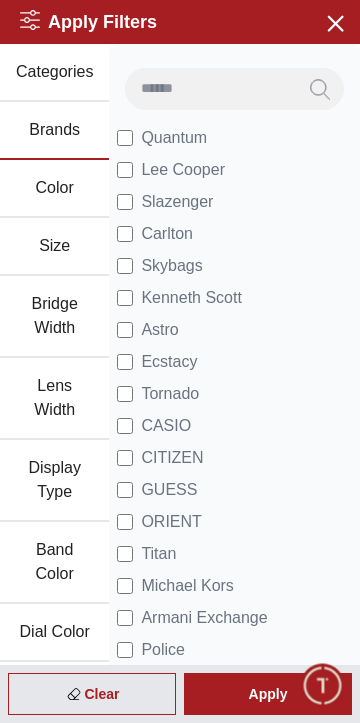 click on "Apply" at bounding box center [268, 694] 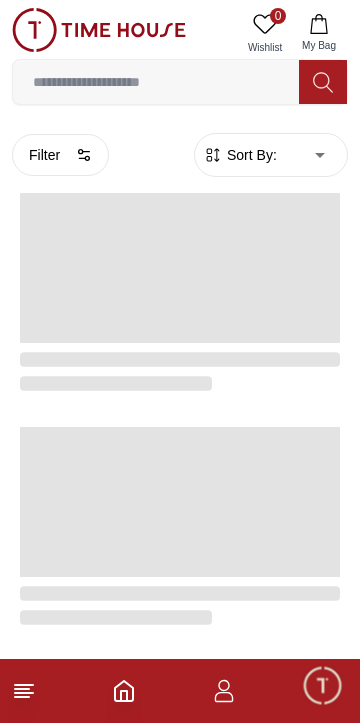 click 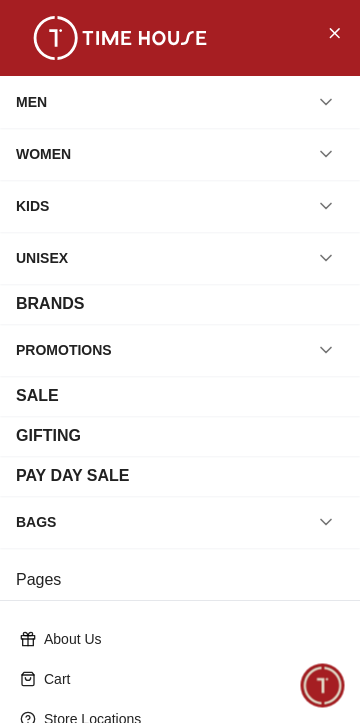 click on "MEN" at bounding box center (31, 102) 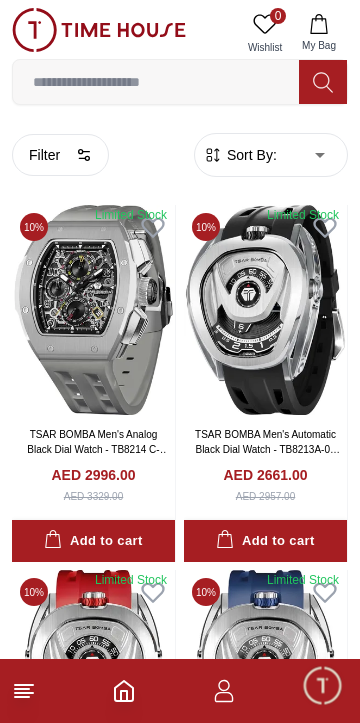click on "Filter" at bounding box center (60, 155) 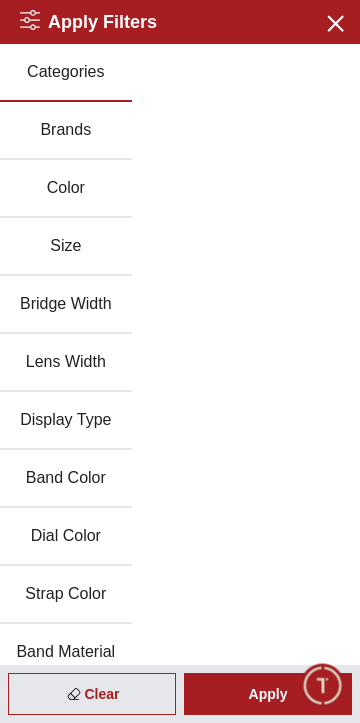 click on "Brands" at bounding box center [66, 131] 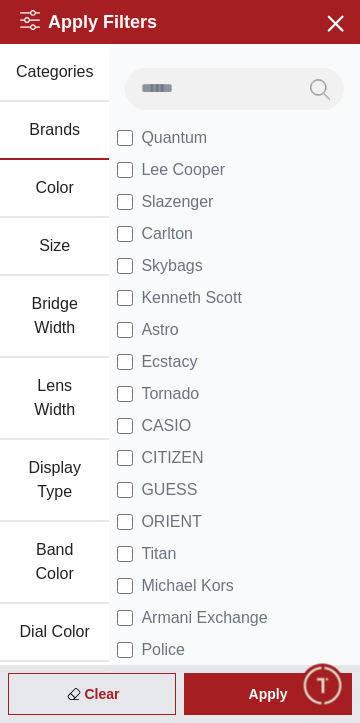 click on "Apply" at bounding box center [268, 694] 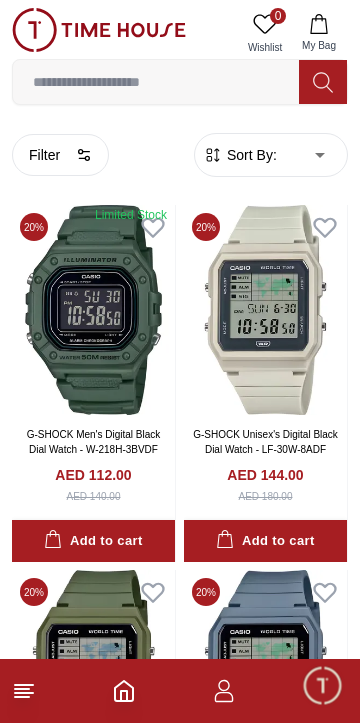 click on "100% Genuine products with International Warranty Shop From [COUNTRY] | العربية | Currency | 0 Wishlist My Bag Help Our Stores My Account 0 Wishlist My Bag Home Men Filter By Clear Brands Quantum Lee Cooper Slazenger Kenneth Scott Astro Ecstacy Tornado CASIO CITIZEN GUESS ORIENT Police Ducati CERRUTI 1881 G-Shock Lee Cooper Accessories Tsar Bomba Irus Idee Vogue Polaroid Ciga Design Color Black Green Blue Red Dark Blue Silver Silver / Black Orange Rose Gold Grey White White / Rose Gold Silver / Silver Dark Blue / Silver Silver / Gold Silver / Rose Gold Black / Black Black / Silver Black / Rose Gold Gold Yellow Brown White / Silver Light Blue Black /Rose Gold Black /Grey Black /Red Black /Black Black / Rose Gold / Black Rose Gold / Black Rose Gold / Black / Black Pink Green /Silver Purple Silver Silver Silver / Blue Green / Green Blue / Black Blue / Blue Titanum Navy Blue Military Green Blue / Silver Champagne White / Gold White / Gold Black Ivory Green / Silver Blue Black / Blue Size" at bounding box center [180, 2026] 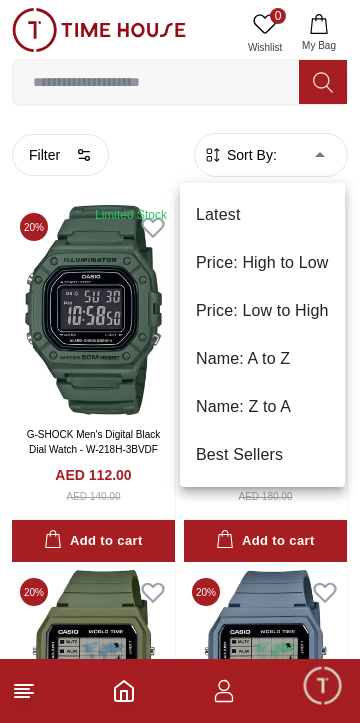 click on "Price: Low to High" at bounding box center [262, 311] 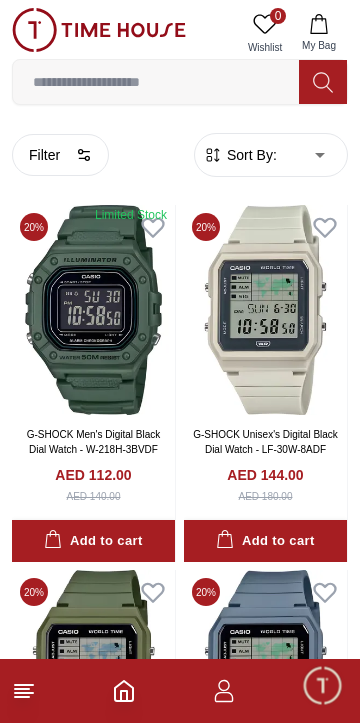 type on "*" 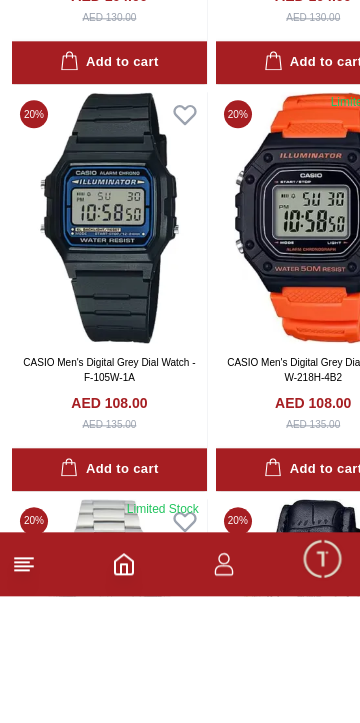 scroll, scrollTop: 3688, scrollLeft: 0, axis: vertical 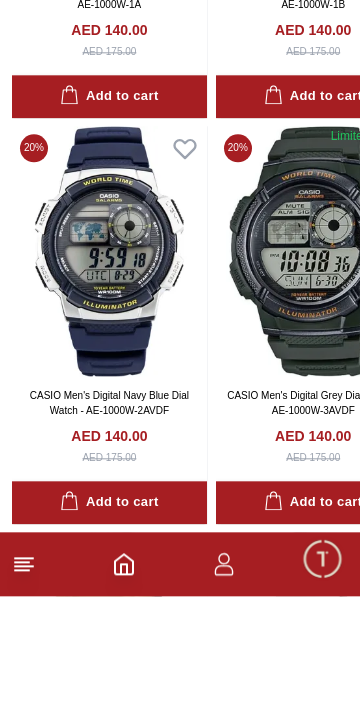 click 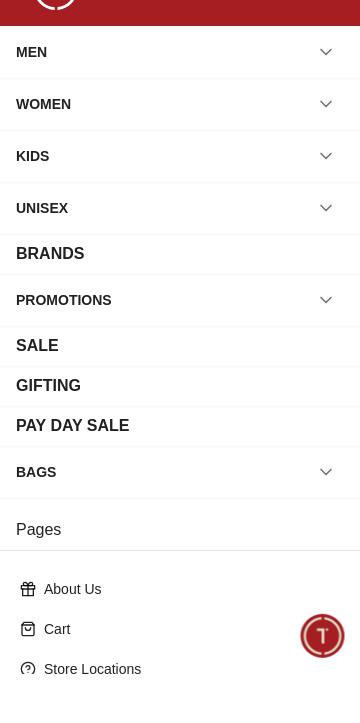 scroll, scrollTop: 8894, scrollLeft: 0, axis: vertical 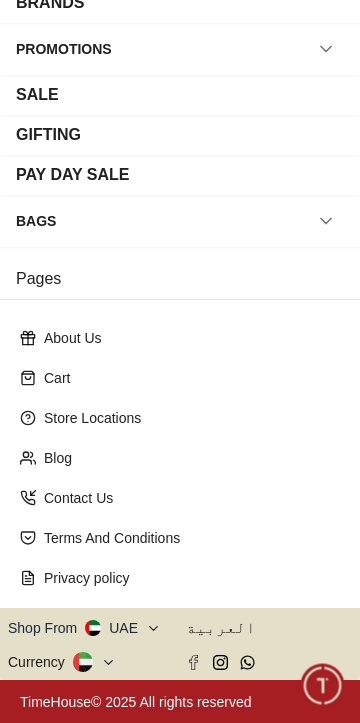 click on "Shop From UAE" at bounding box center [84, 628] 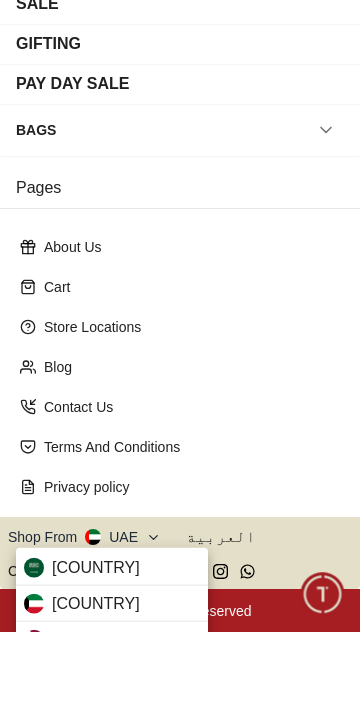 scroll, scrollTop: 8894, scrollLeft: 0, axis: vertical 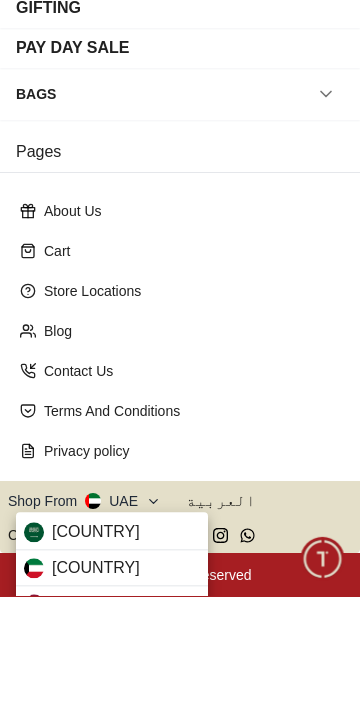 click on "[COUNTRY]" at bounding box center [96, 731] 